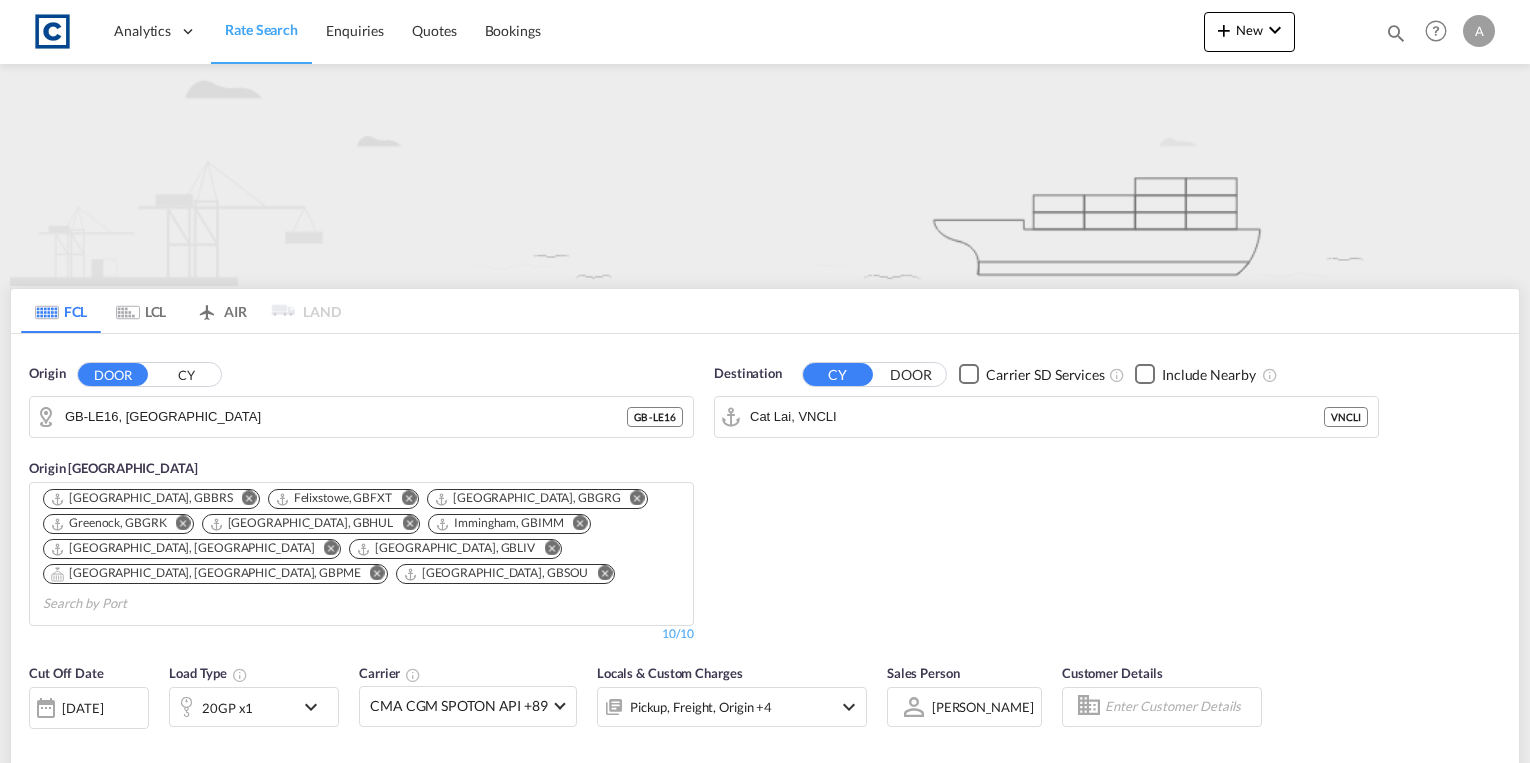 scroll, scrollTop: 0, scrollLeft: 0, axis: both 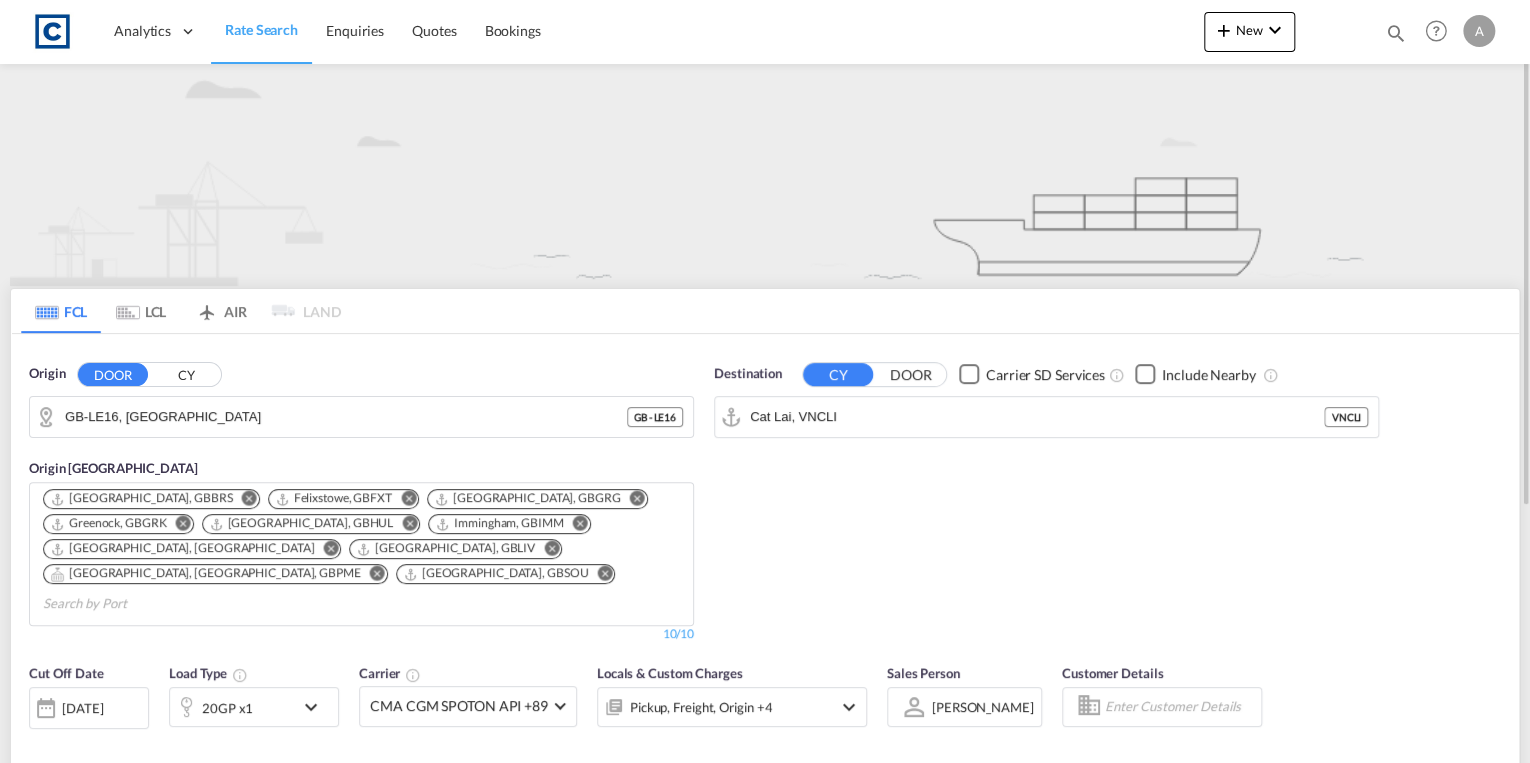 click on "Rate Search" at bounding box center [261, 31] 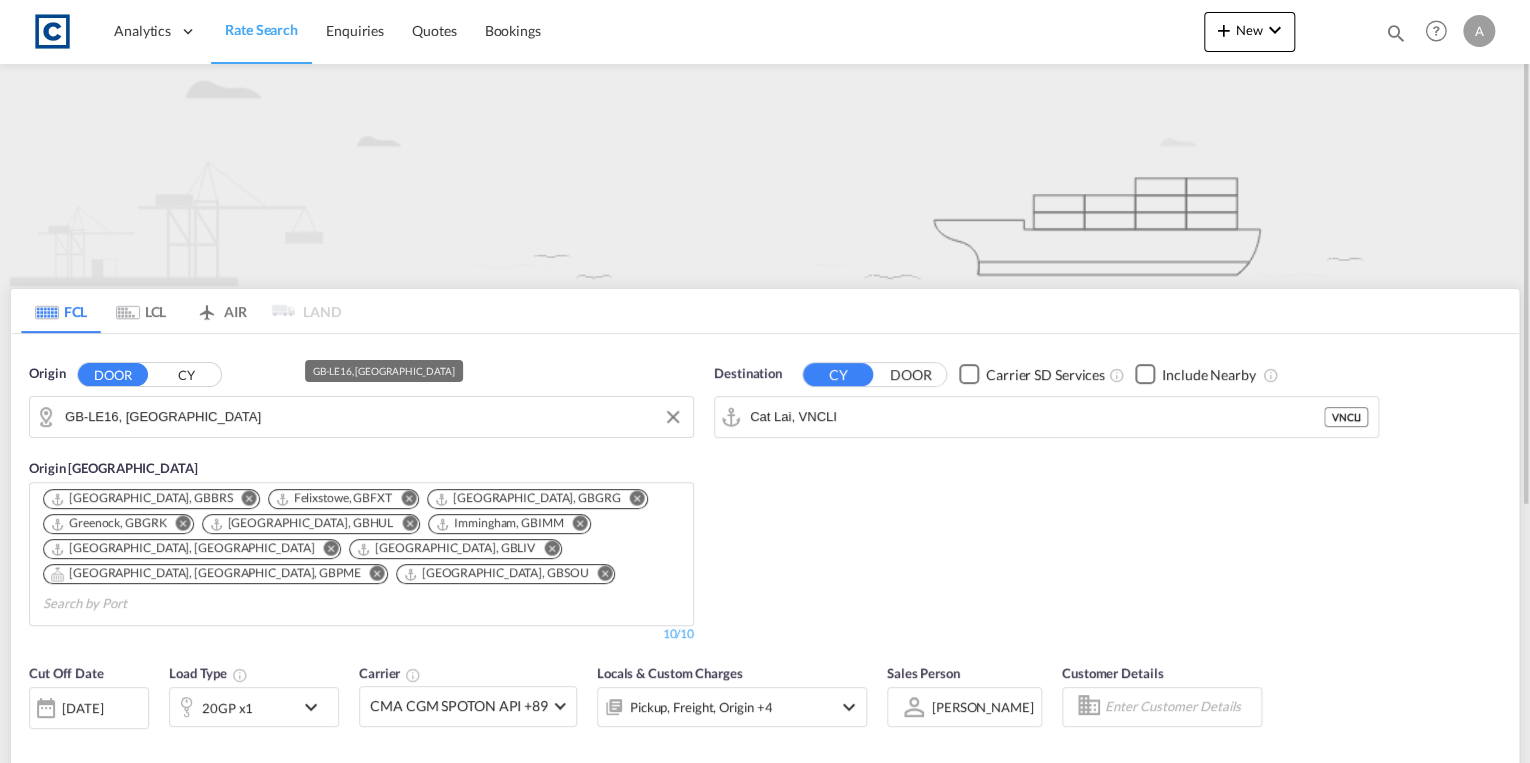 click on "GB-LE16, [GEOGRAPHIC_DATA]" at bounding box center [374, 417] 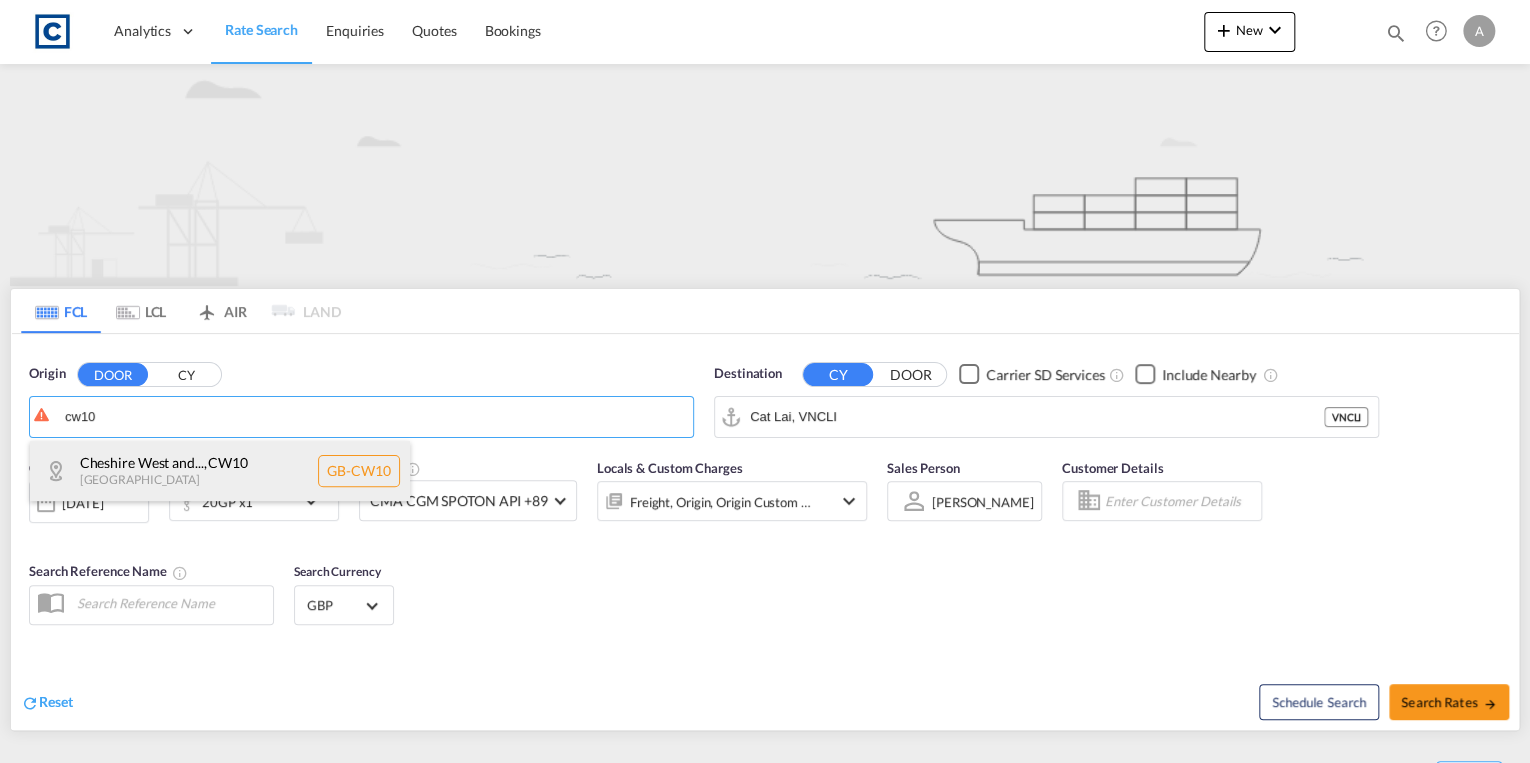 click on "Cheshire West and... ,
CW10
[GEOGRAPHIC_DATA]
[GEOGRAPHIC_DATA]-CW10" at bounding box center [220, 471] 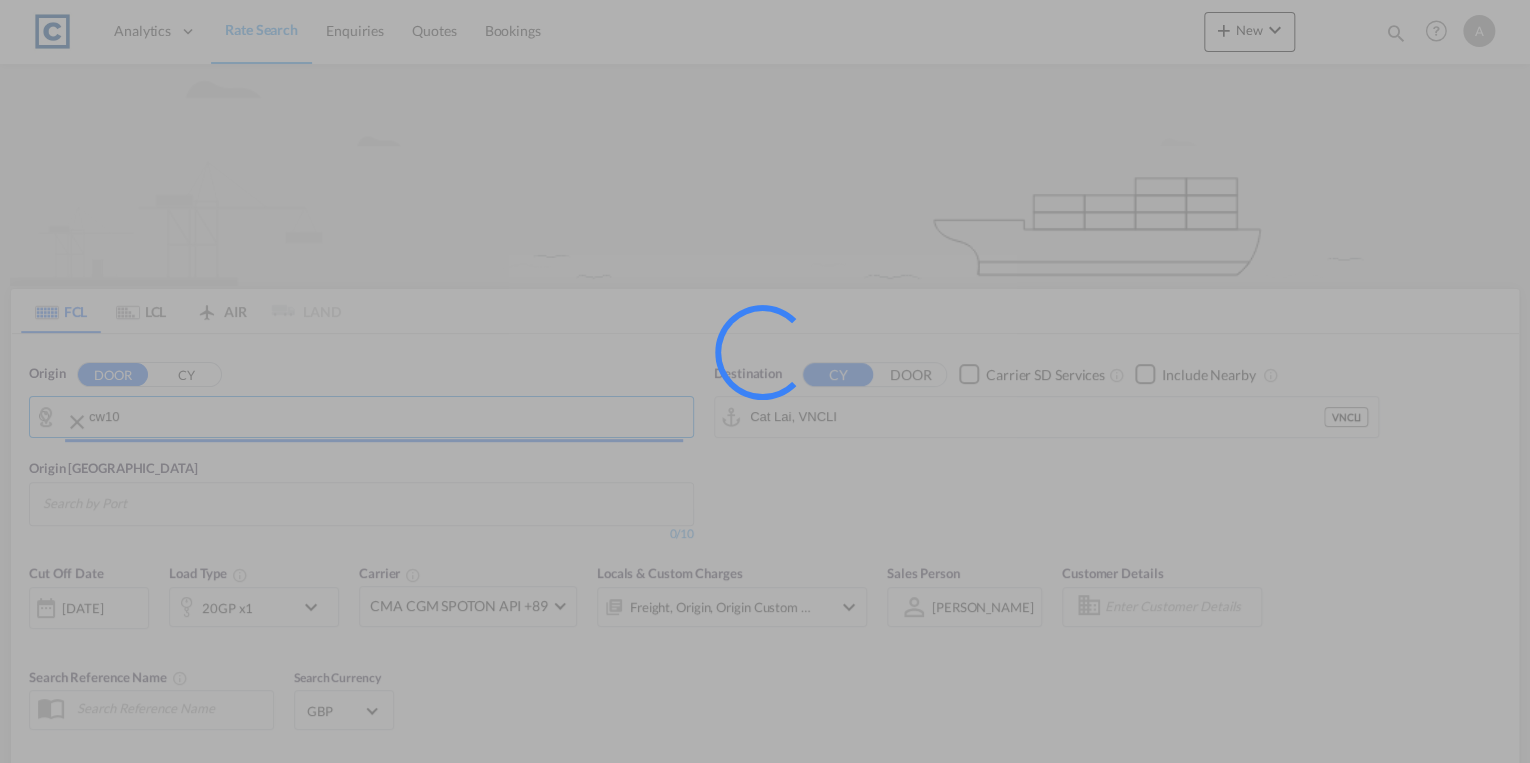 type on "GB-CW10, [GEOGRAPHIC_DATA][PERSON_NAME]" 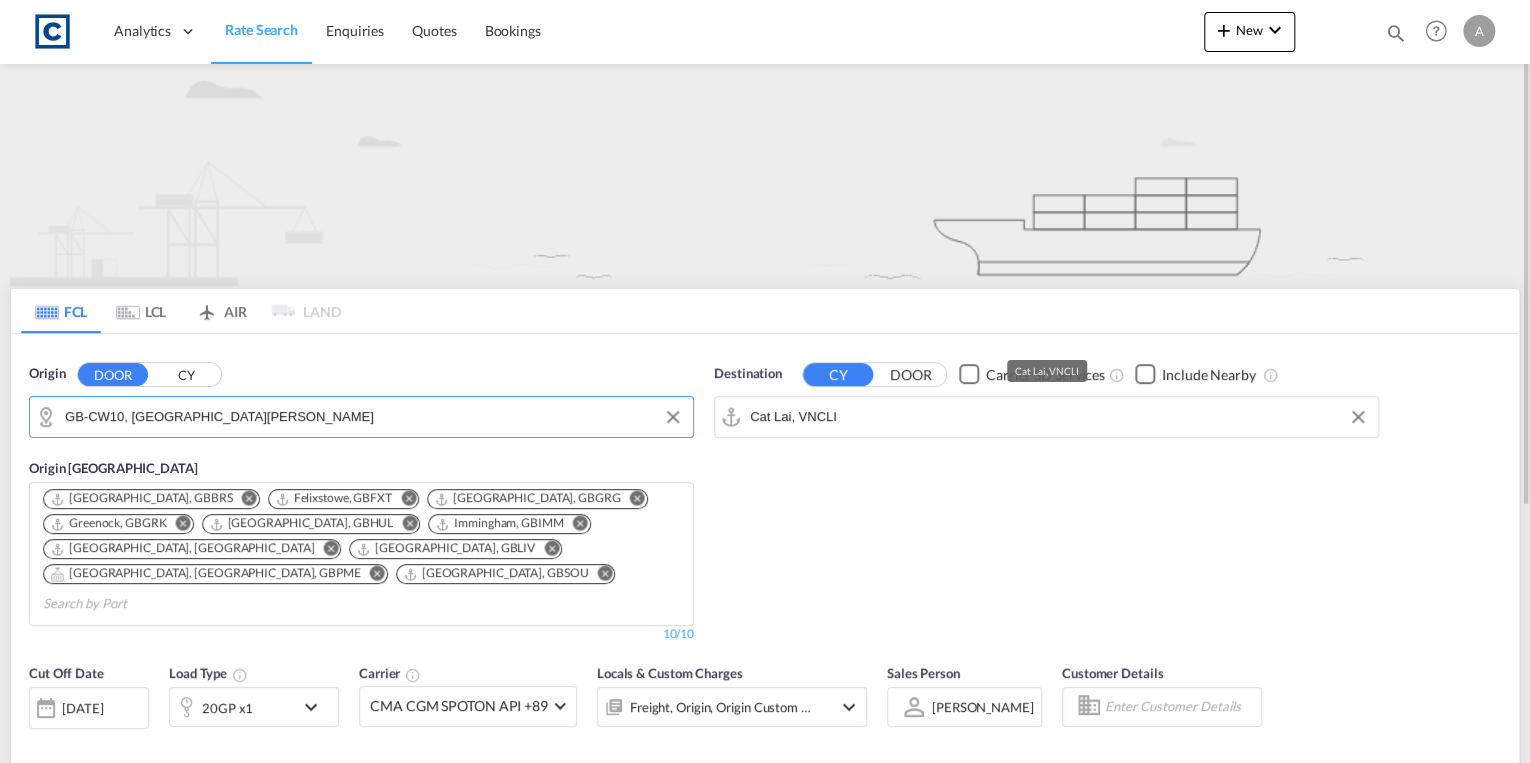 click on "Cat Lai, VNCLI" at bounding box center (1059, 417) 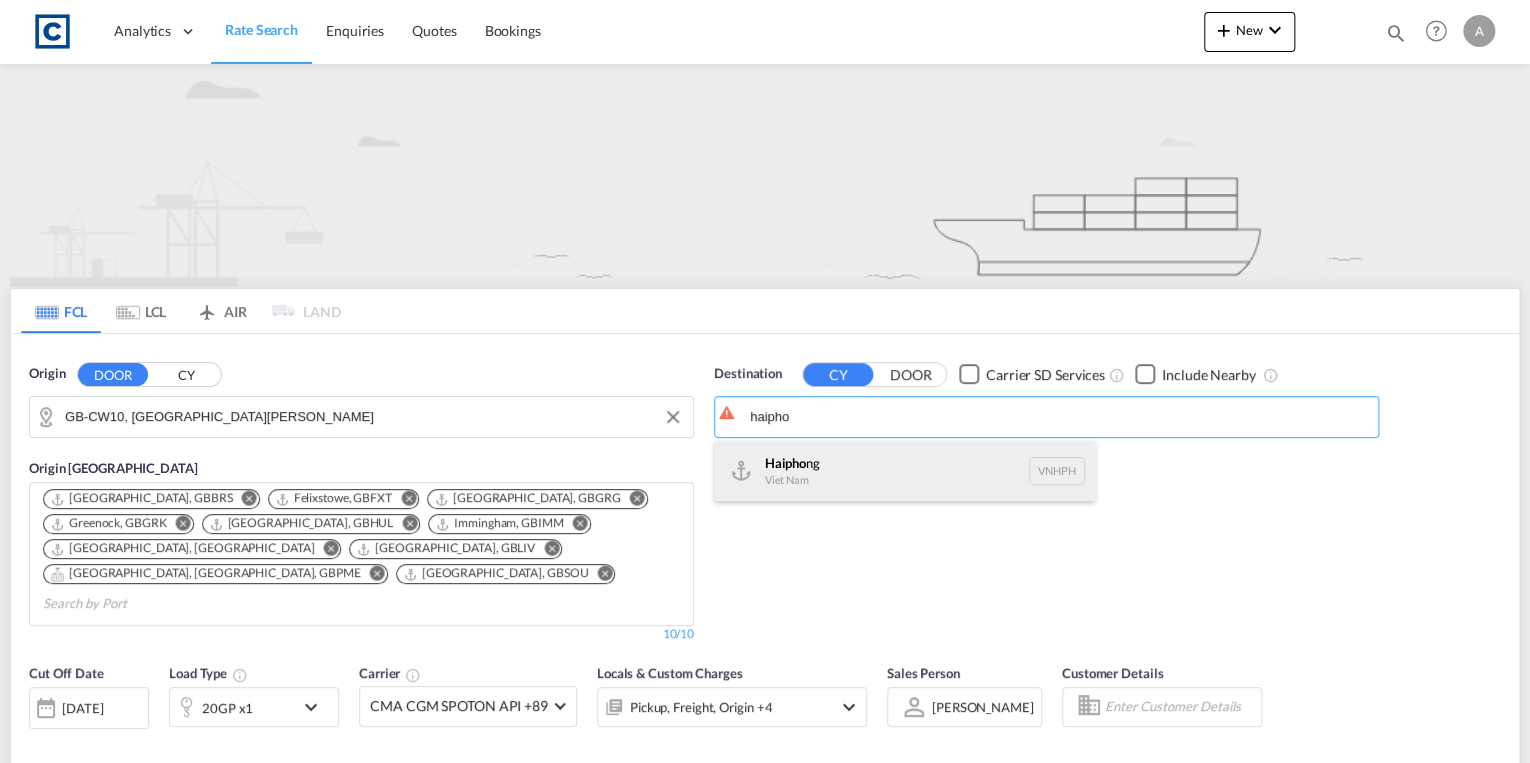 click on "Haipho ng
Viet Nam
VNHPH" at bounding box center (905, 471) 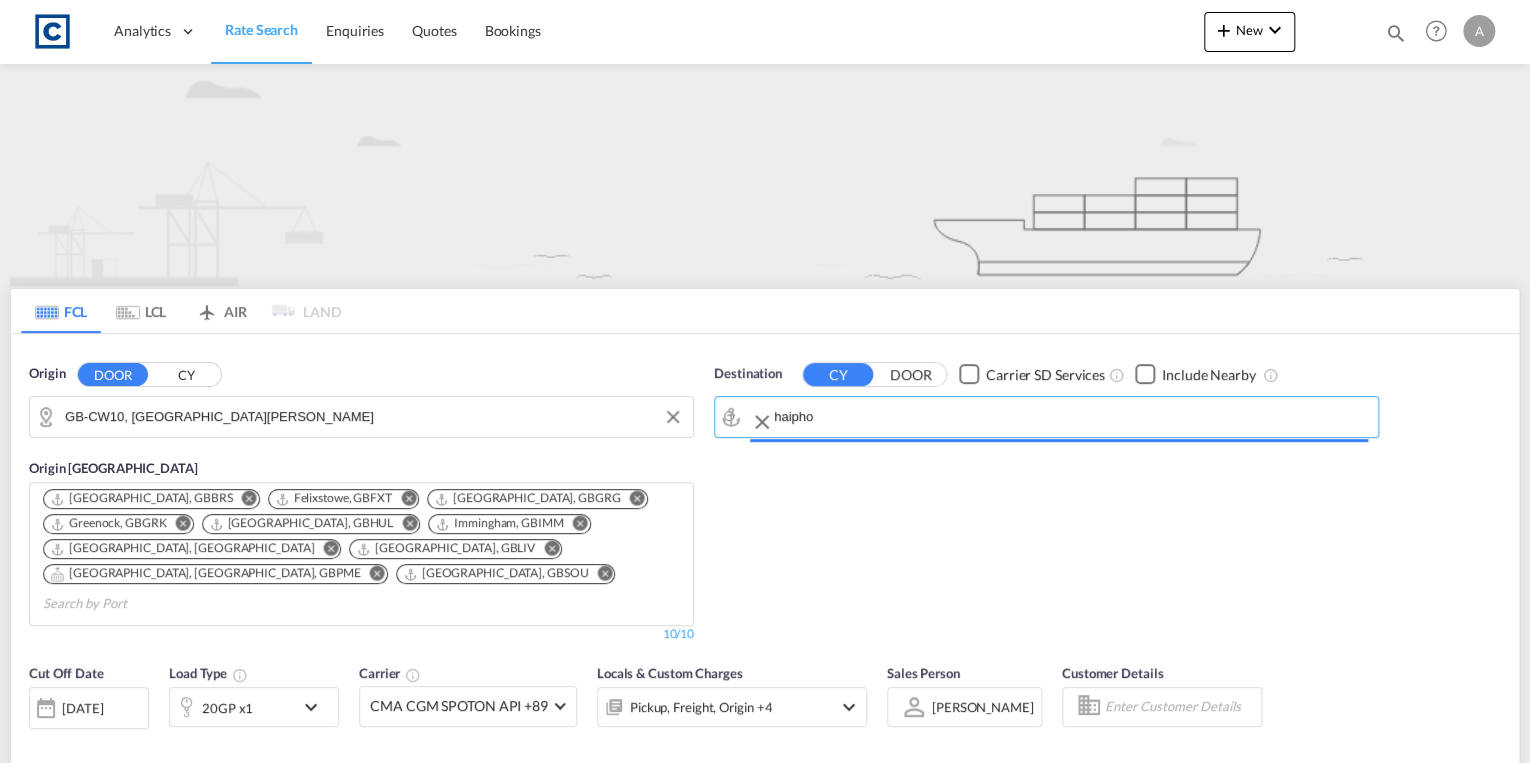 type on "Haiphong, VNHPH" 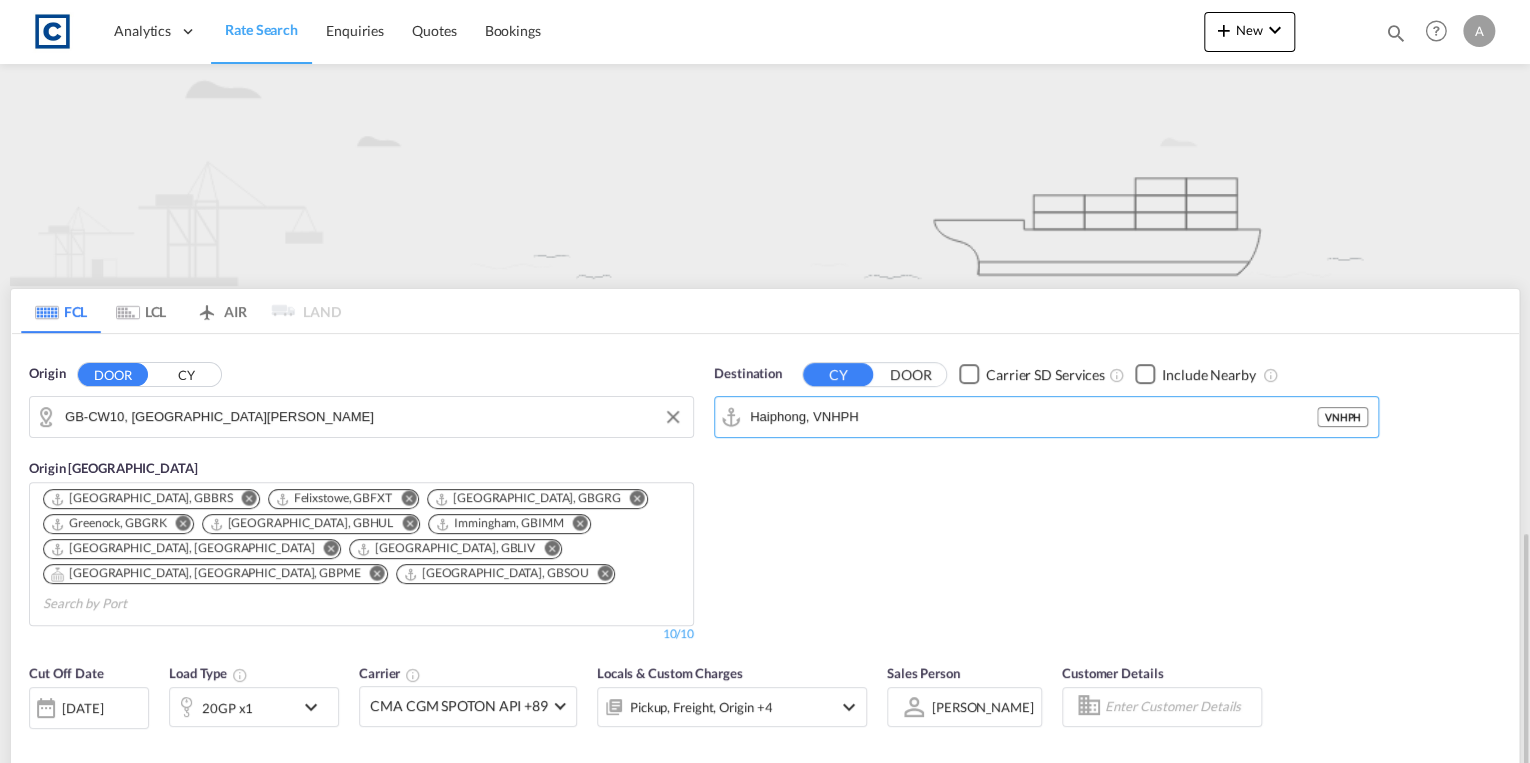 scroll, scrollTop: 320, scrollLeft: 0, axis: vertical 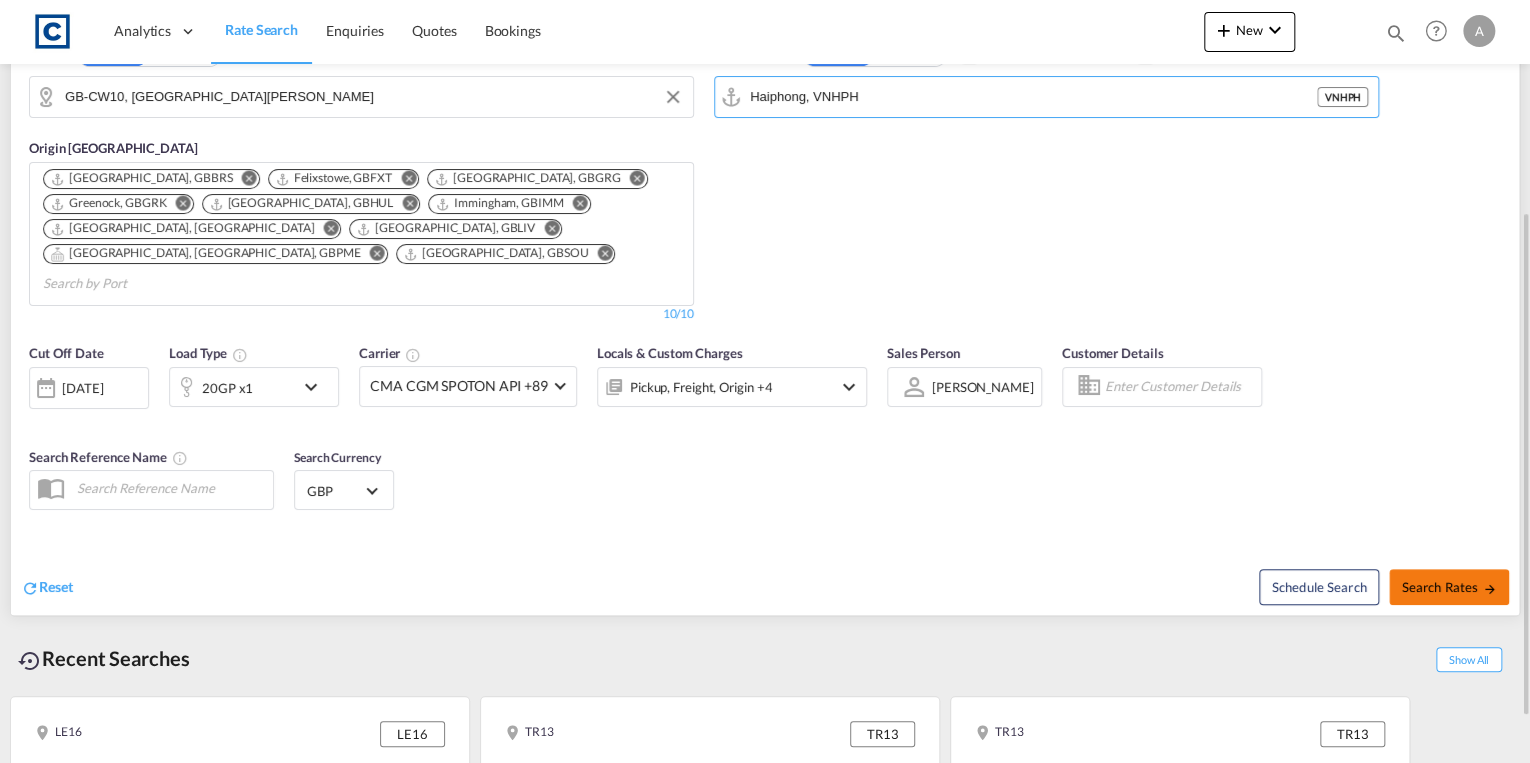 click on "Search Rates" at bounding box center (1449, 587) 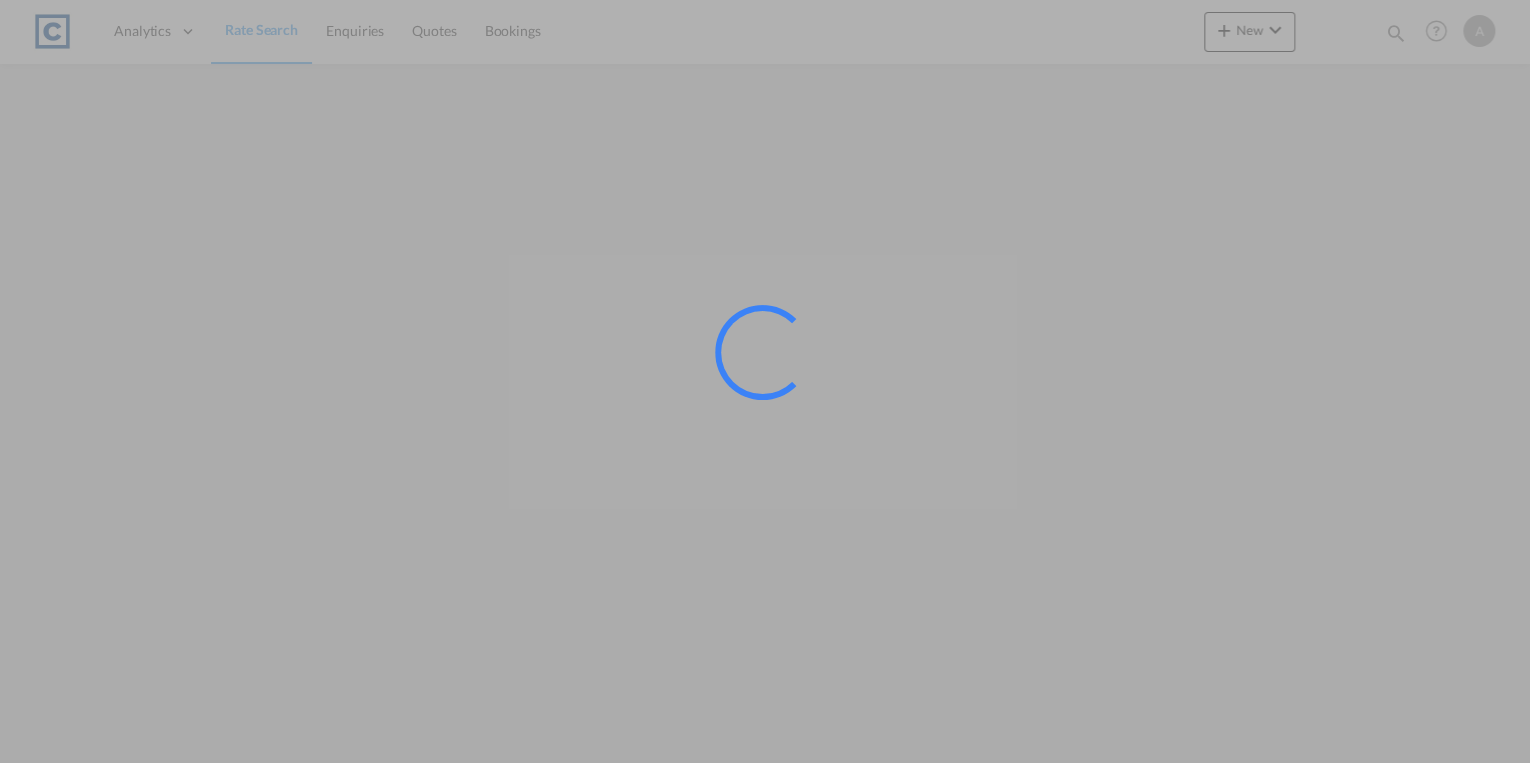 scroll, scrollTop: 0, scrollLeft: 0, axis: both 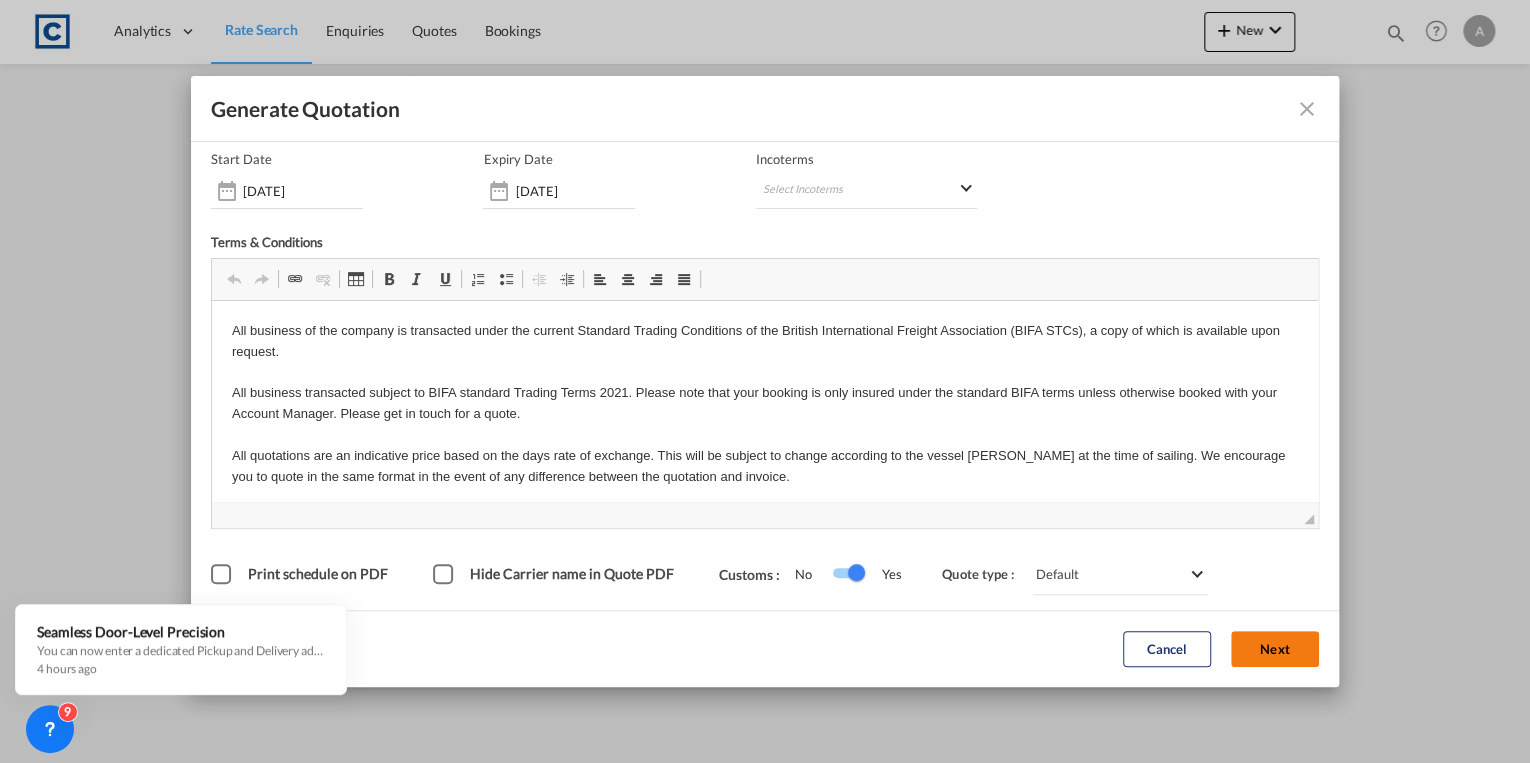 click on "Next" at bounding box center (1275, 650) 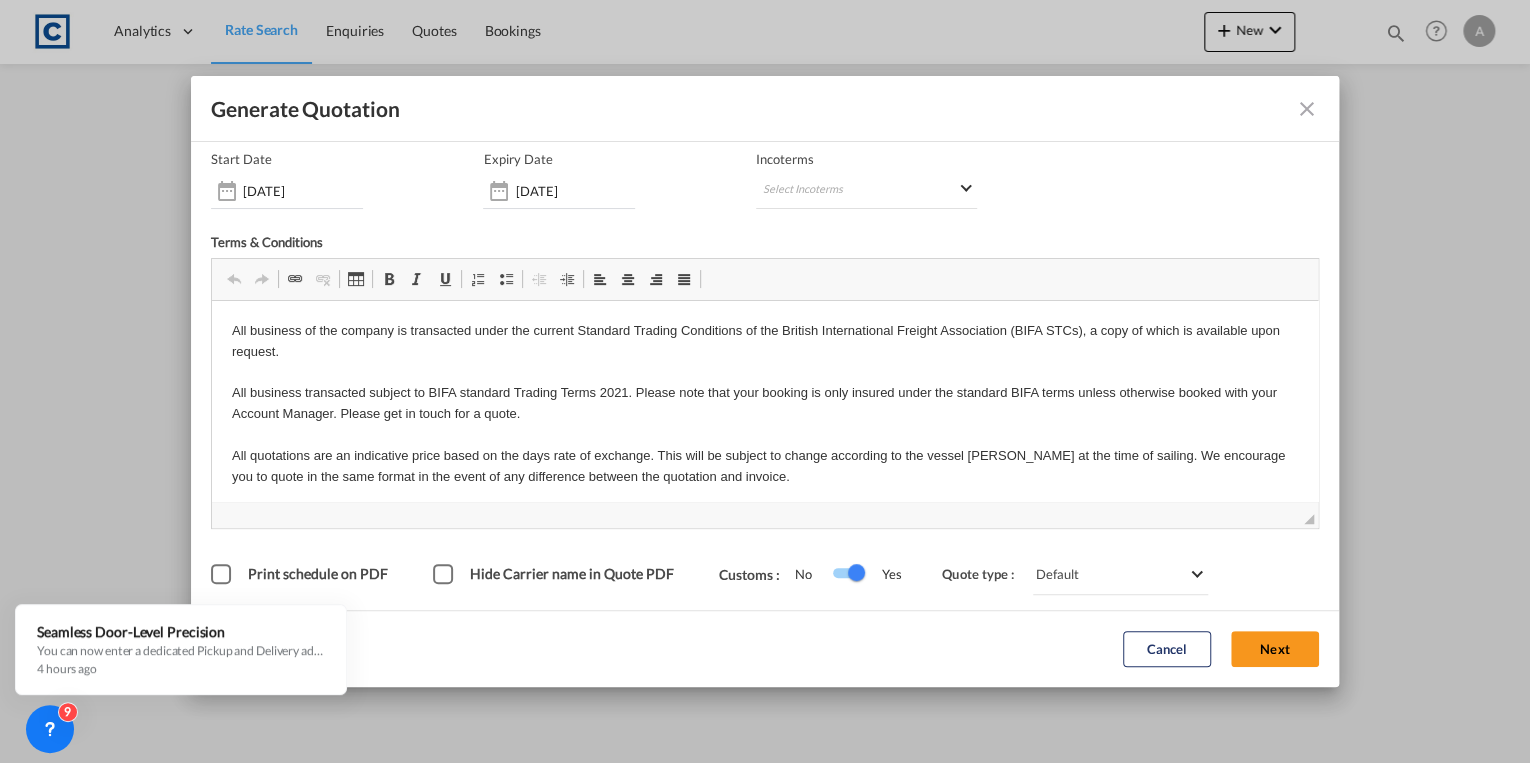 scroll, scrollTop: 0, scrollLeft: 0, axis: both 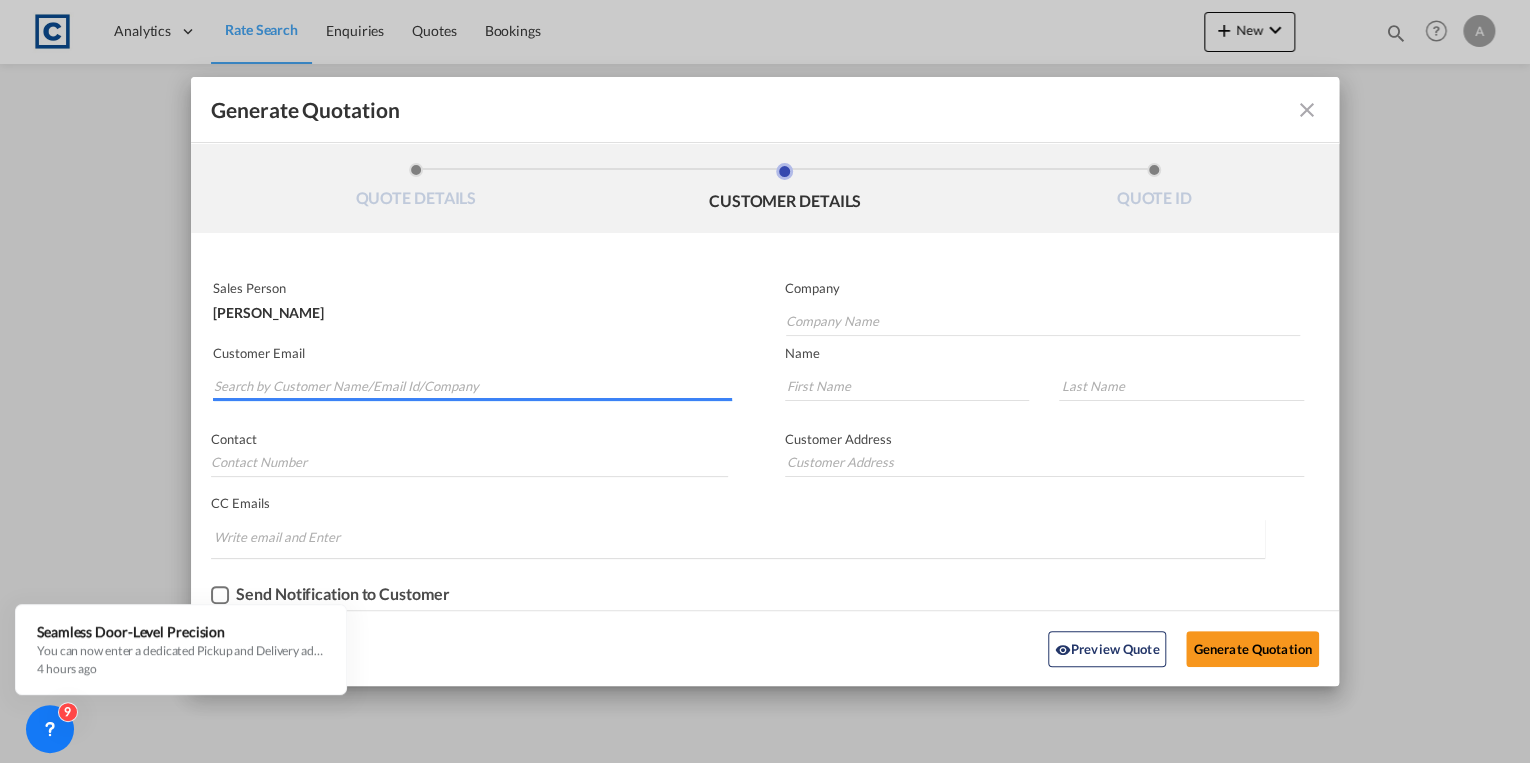 click at bounding box center [473, 386] 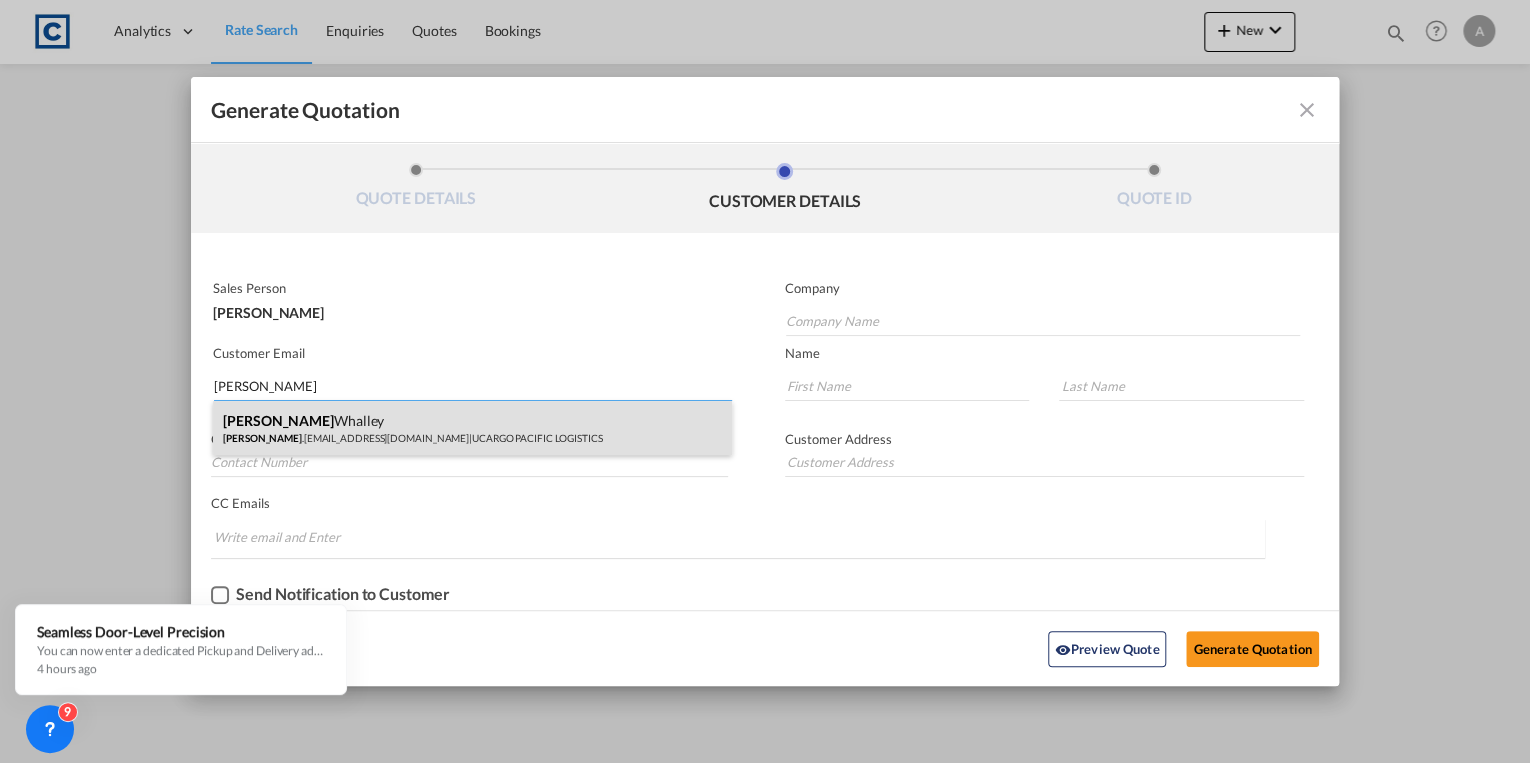 type on "[PERSON_NAME]" 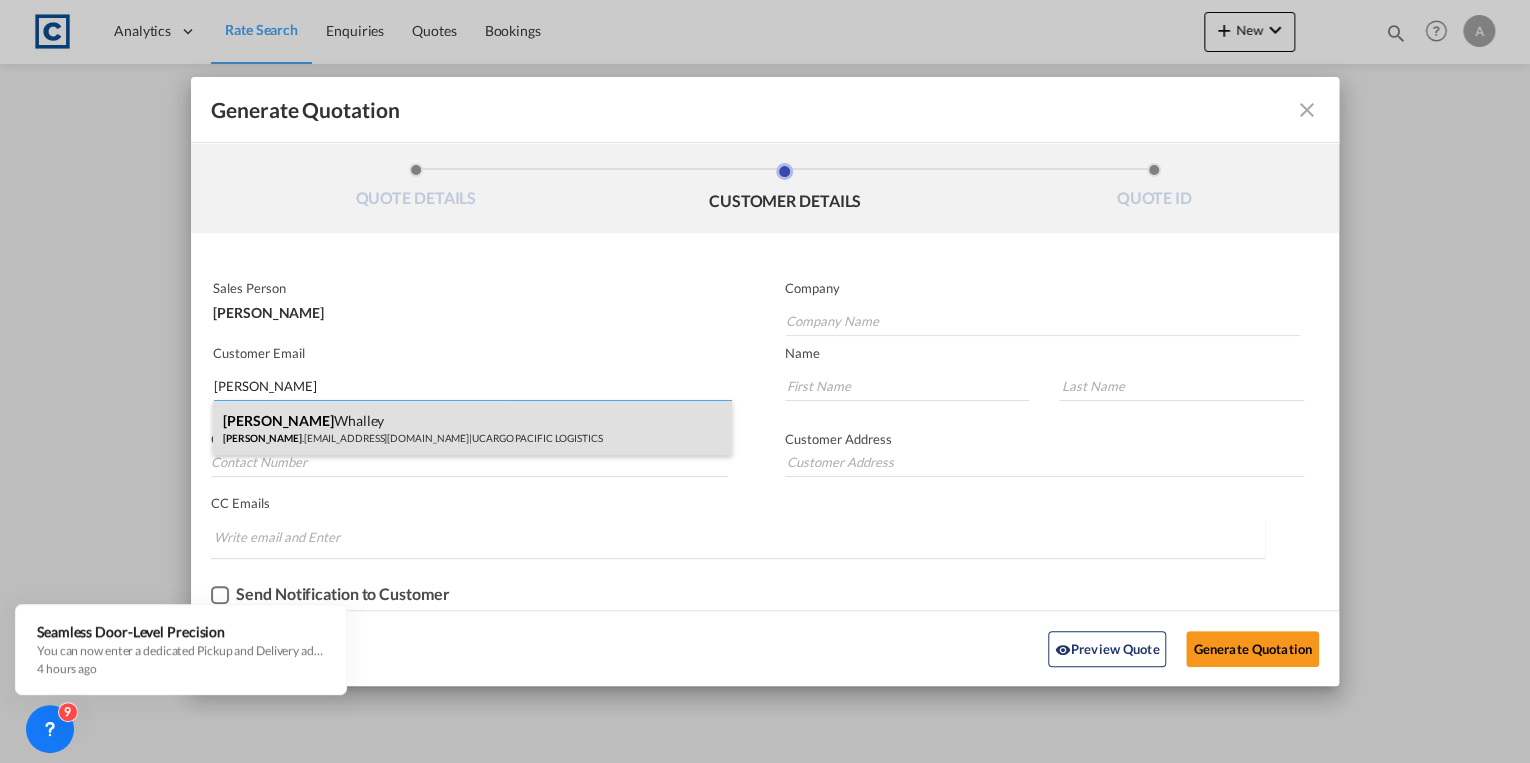 click on "[PERSON_NAME] [PERSON_NAME] .[PERSON_NAME][EMAIL_ADDRESS][DOMAIN_NAME]
|     UCARGO PACIFIC LOGISTICS" at bounding box center (472, 428) 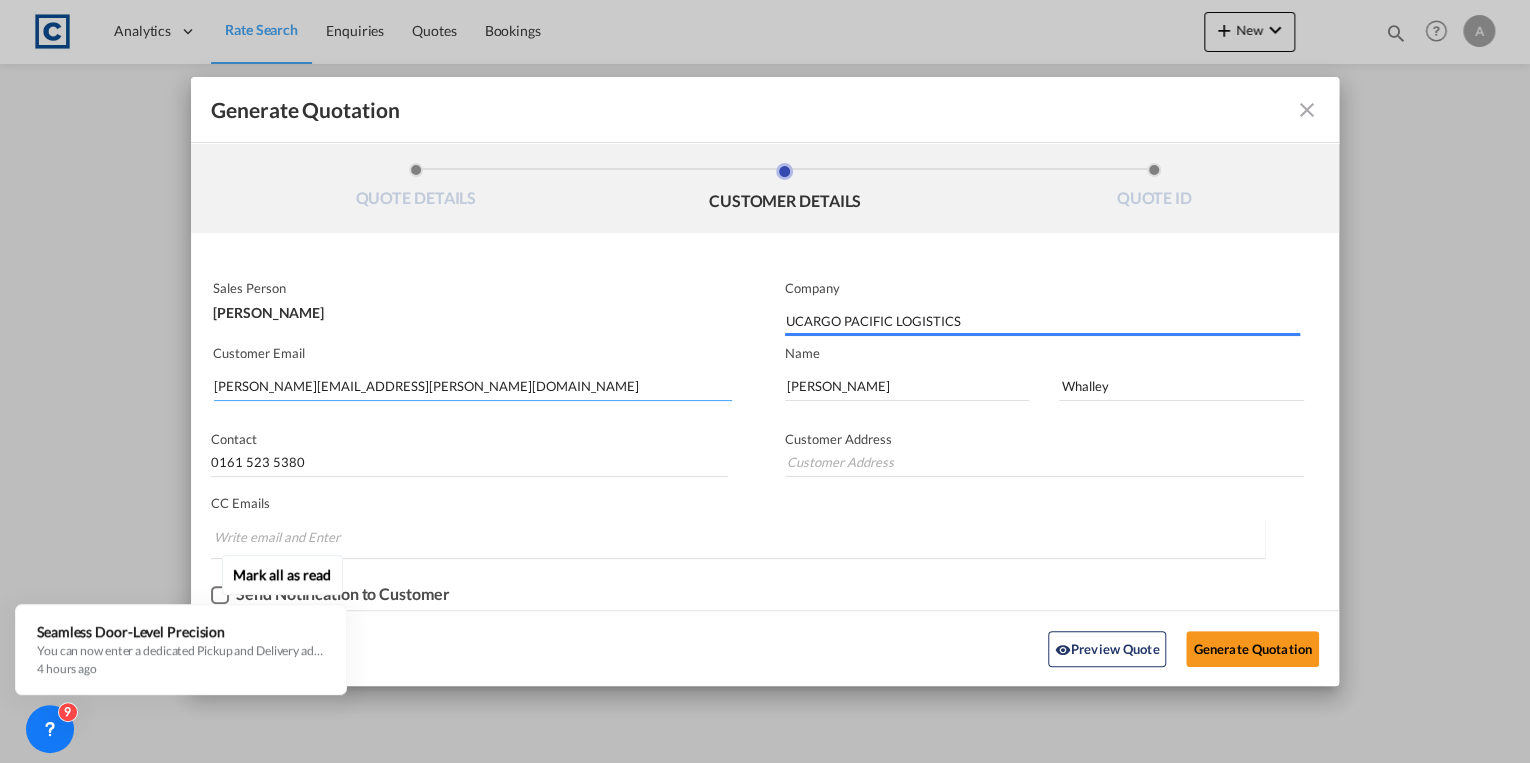 type on "[STREET_ADDRESS]" 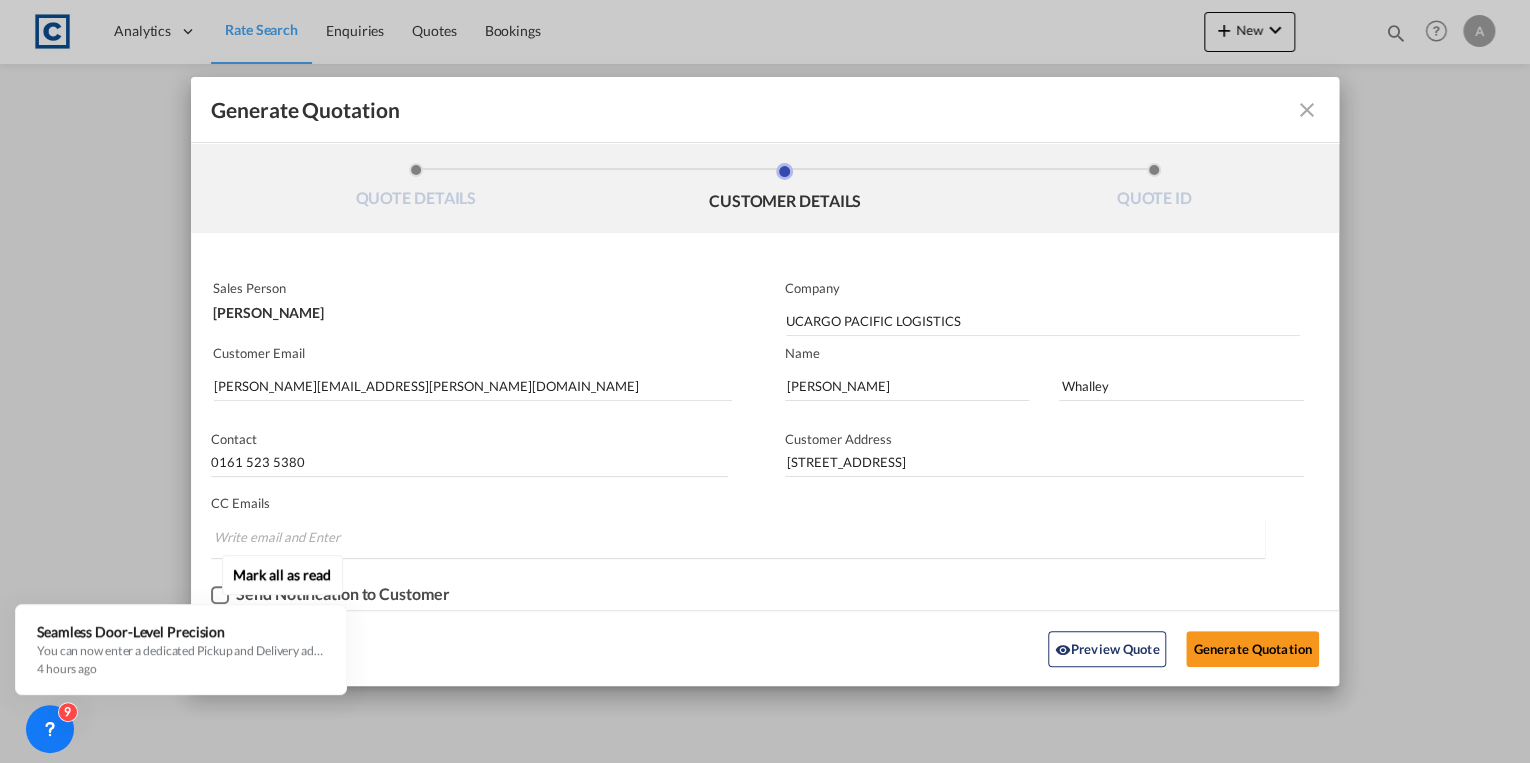 click on "Mark all as read" at bounding box center (282, 574) 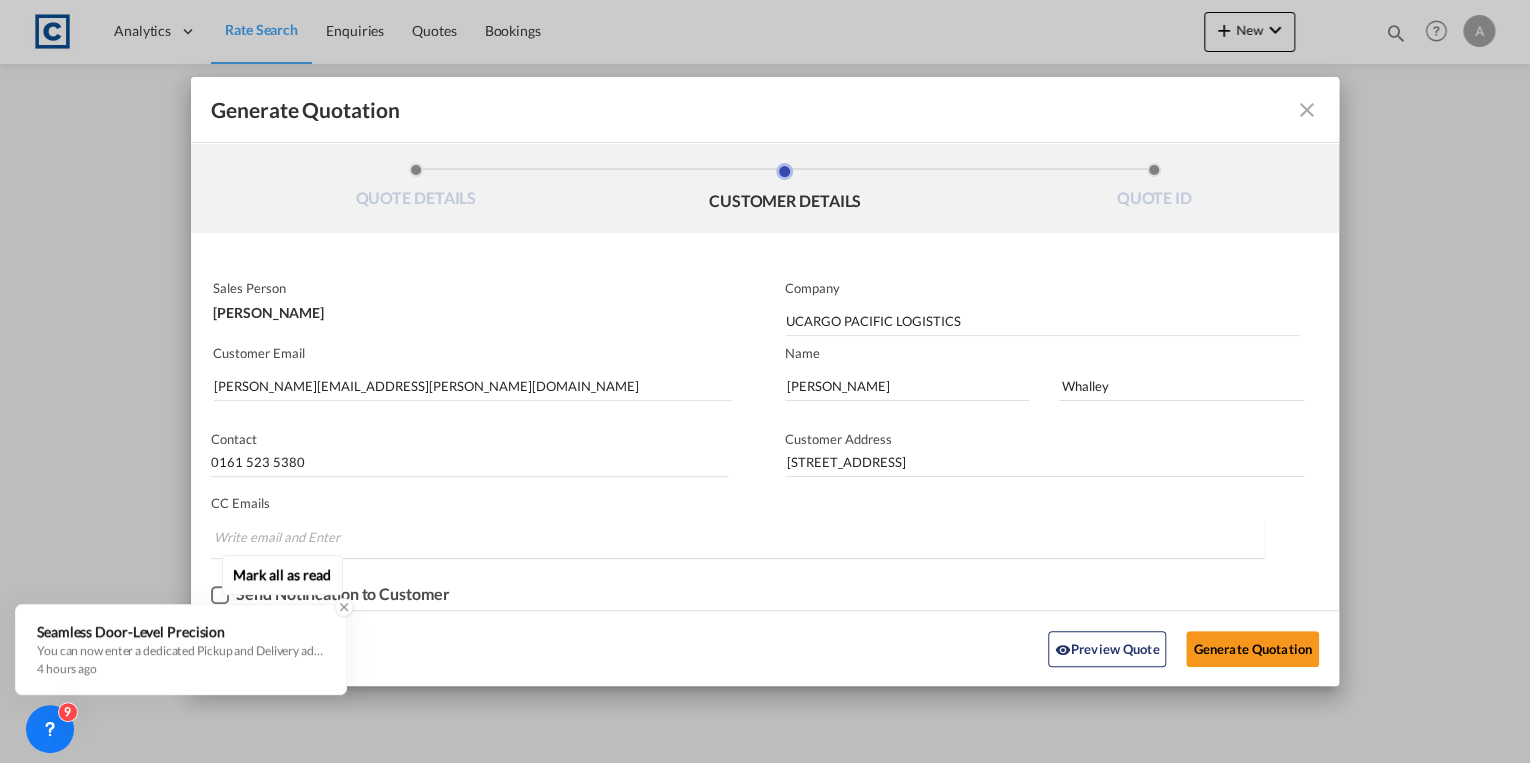click 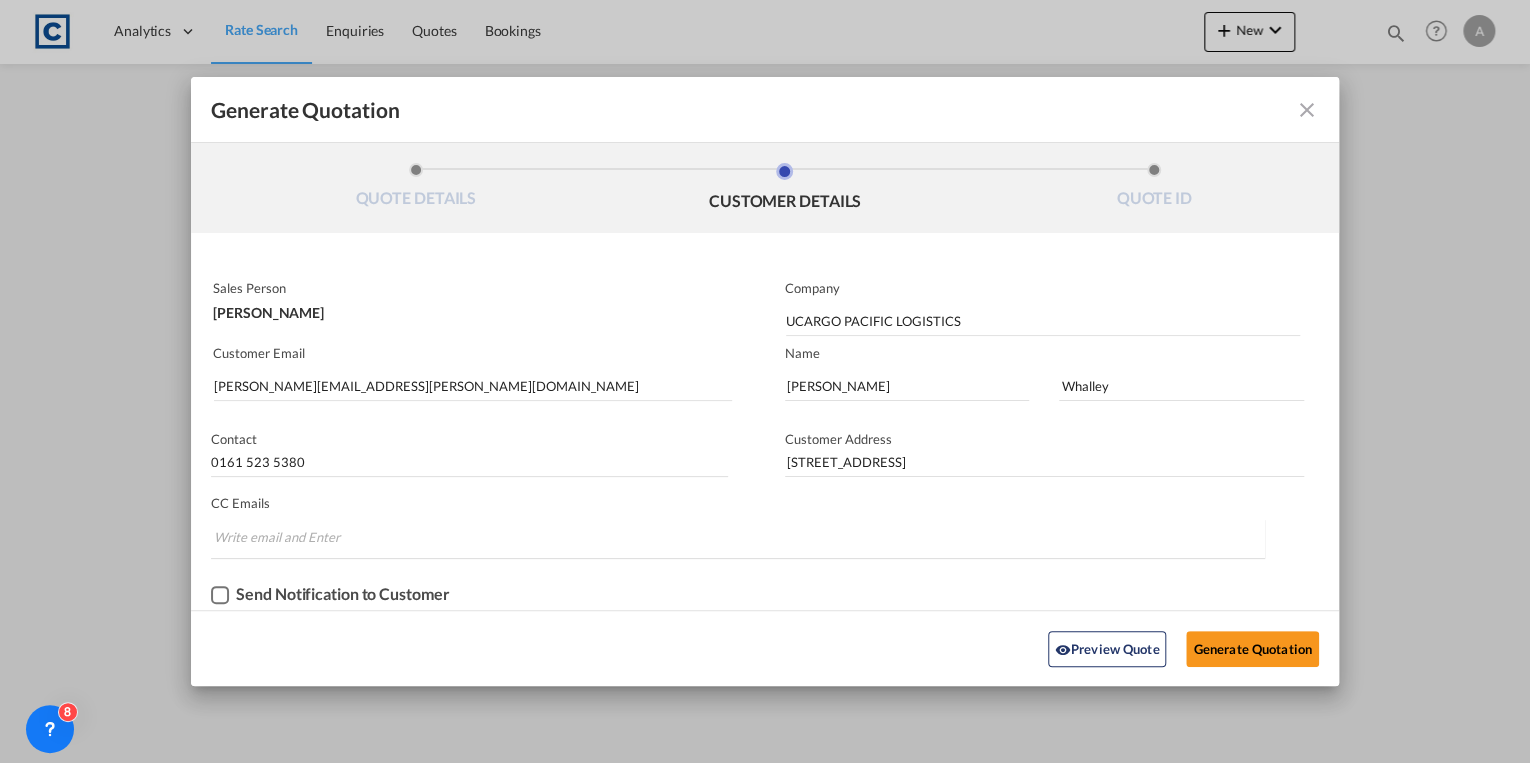 click at bounding box center (220, 595) 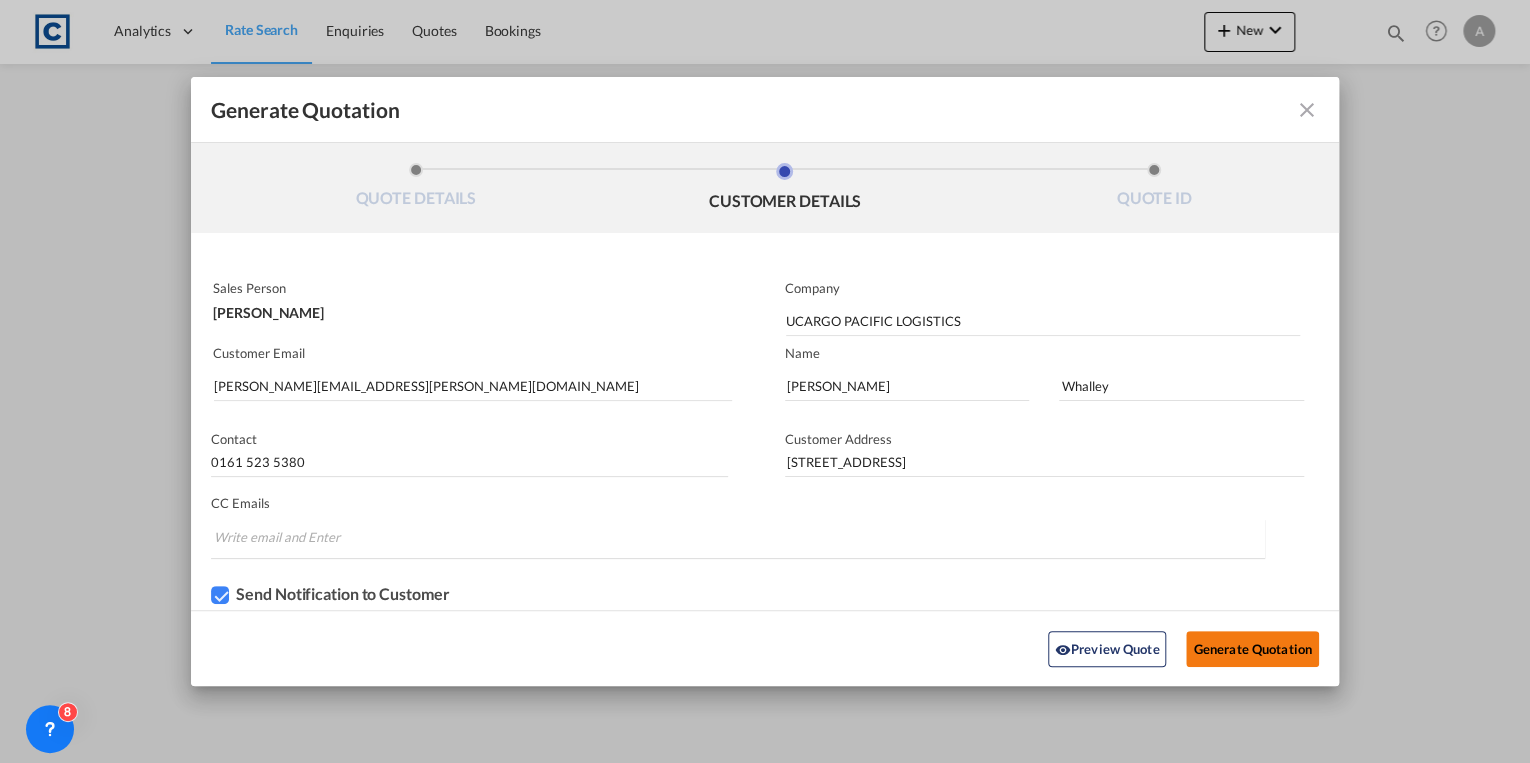 click on "Generate Quotation" at bounding box center (1252, 649) 